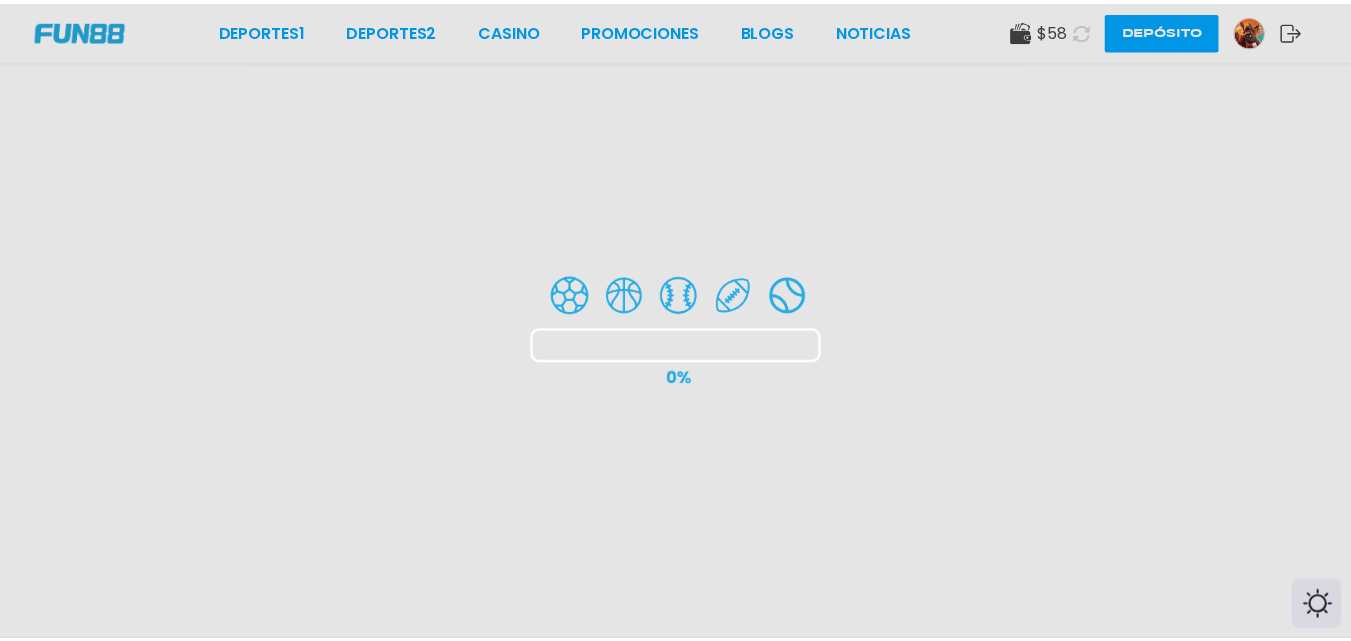 scroll, scrollTop: 0, scrollLeft: 0, axis: both 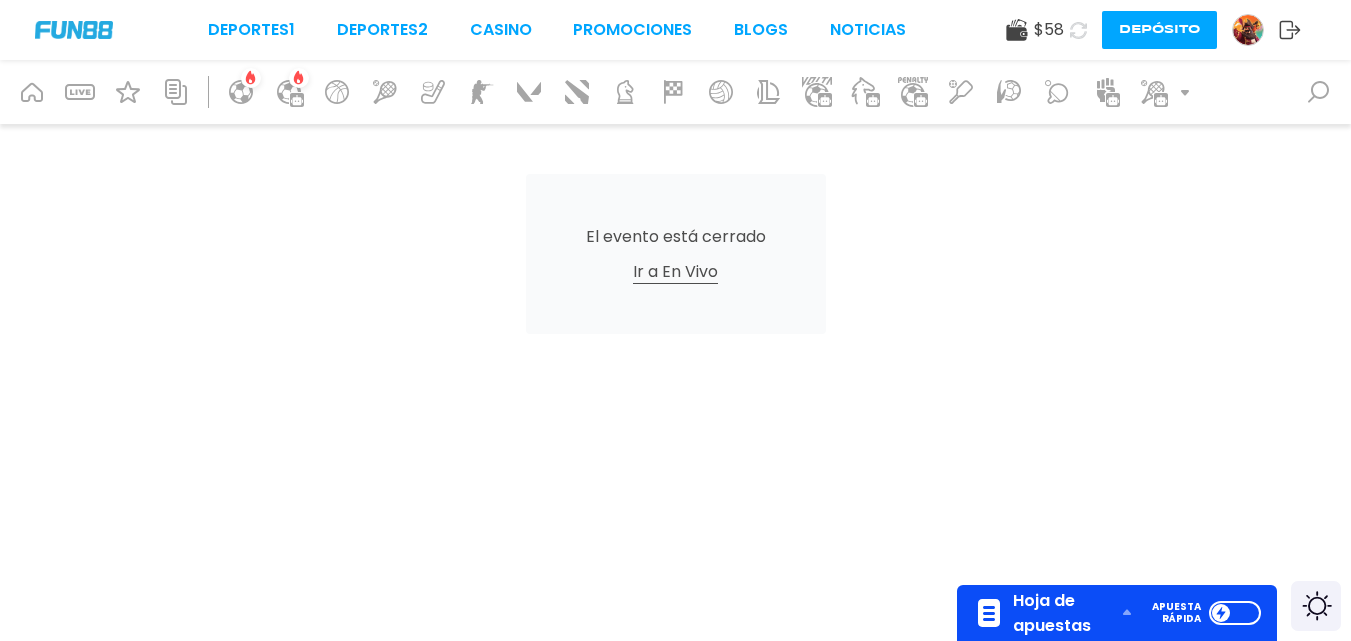 click on "Deportes  1 Deportes  2 CASINO Promociones BLOGS NOTICIAS $ 58 Depósito" at bounding box center [675, 30] 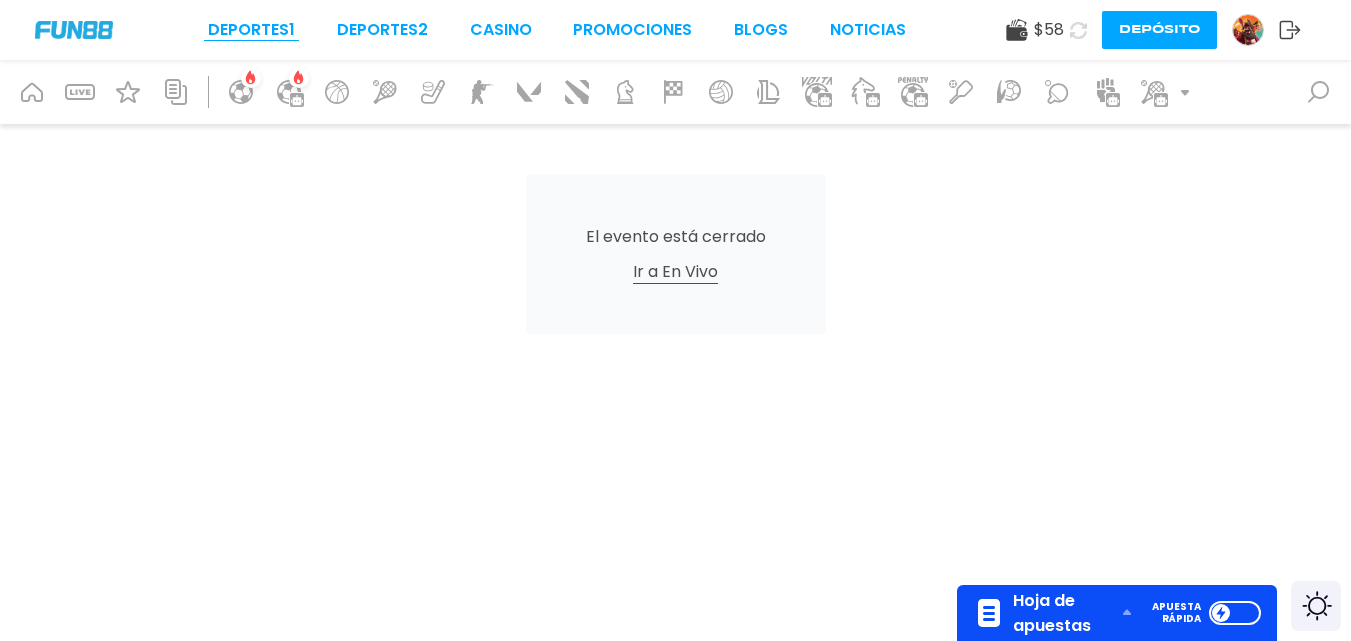 click on "Deportes  1" at bounding box center [251, 30] 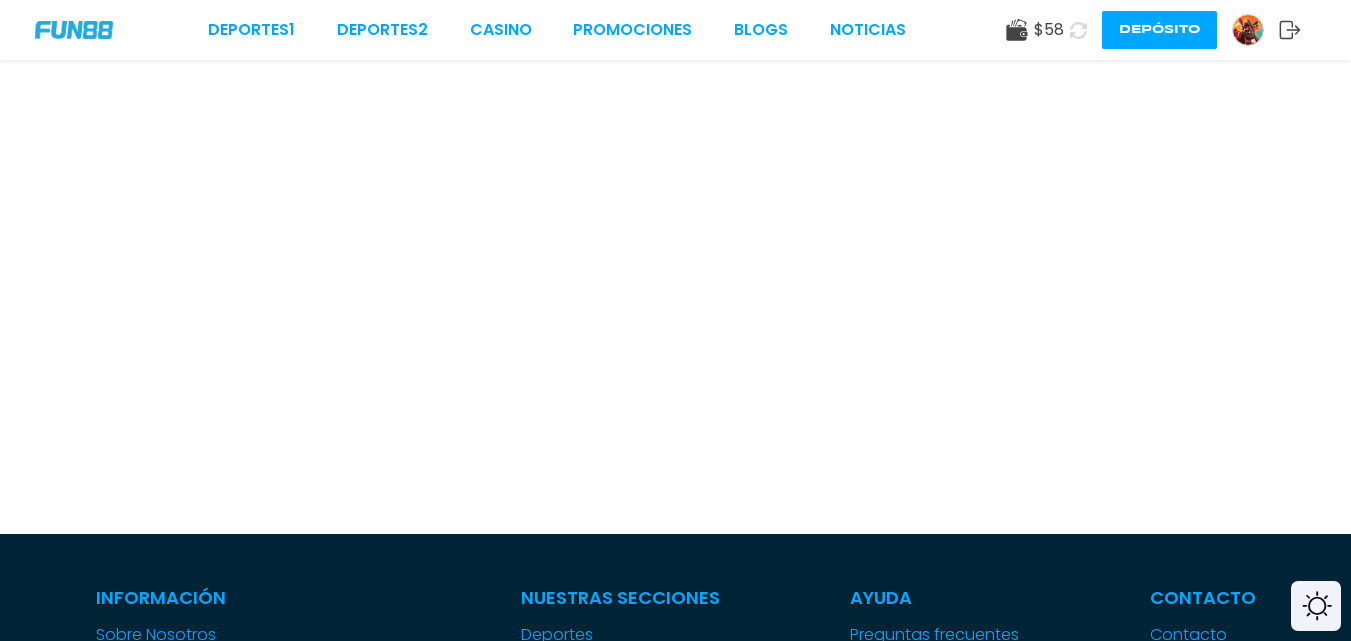 scroll, scrollTop: 0, scrollLeft: 0, axis: both 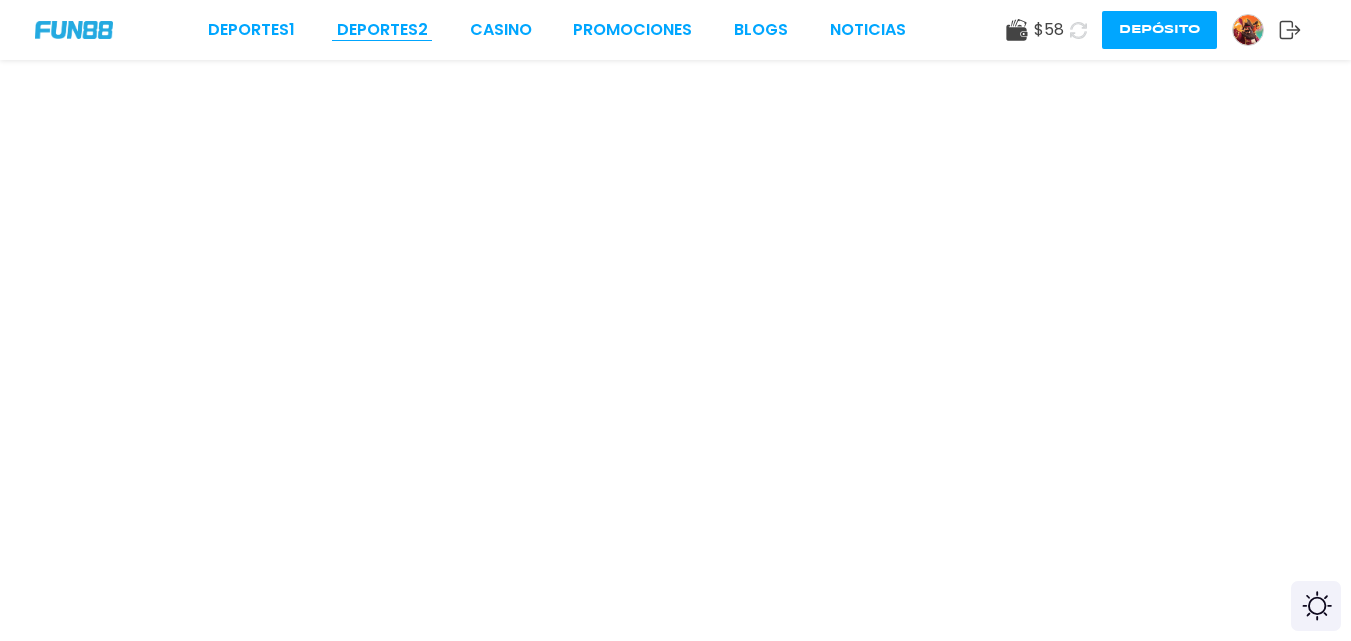 click on "Deportes  2" at bounding box center [382, 30] 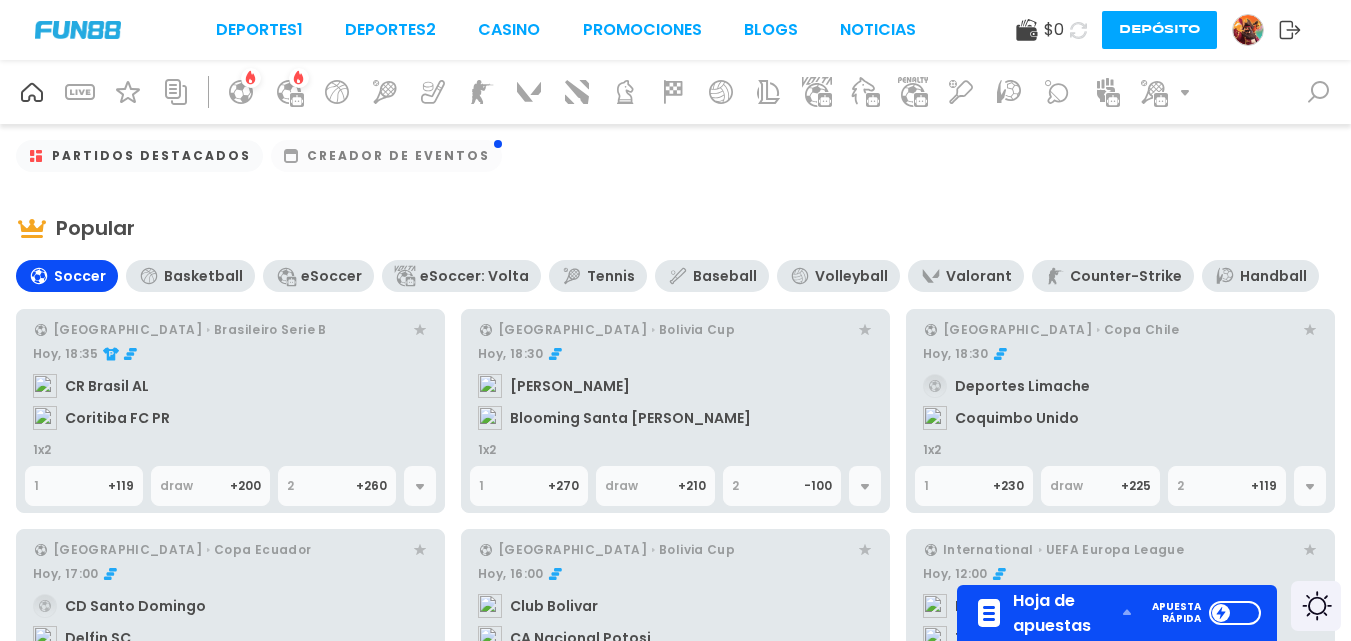 scroll, scrollTop: 18, scrollLeft: 0, axis: vertical 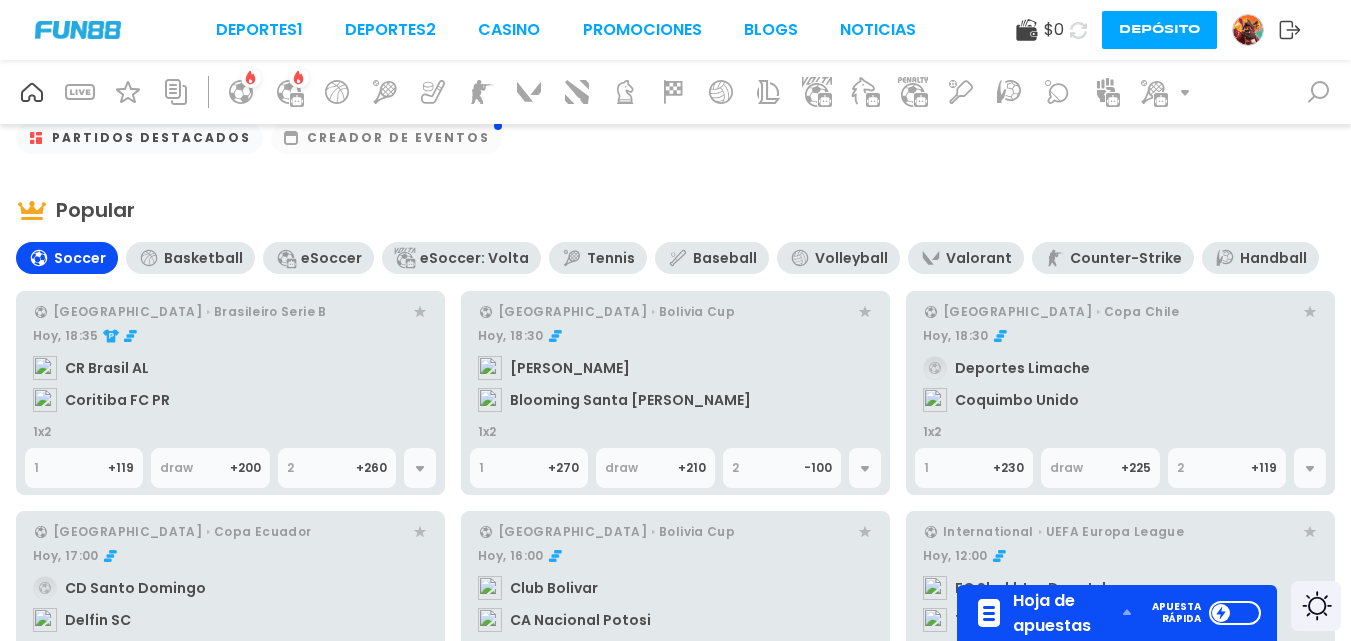 click on "Baseball" at bounding box center [725, 258] 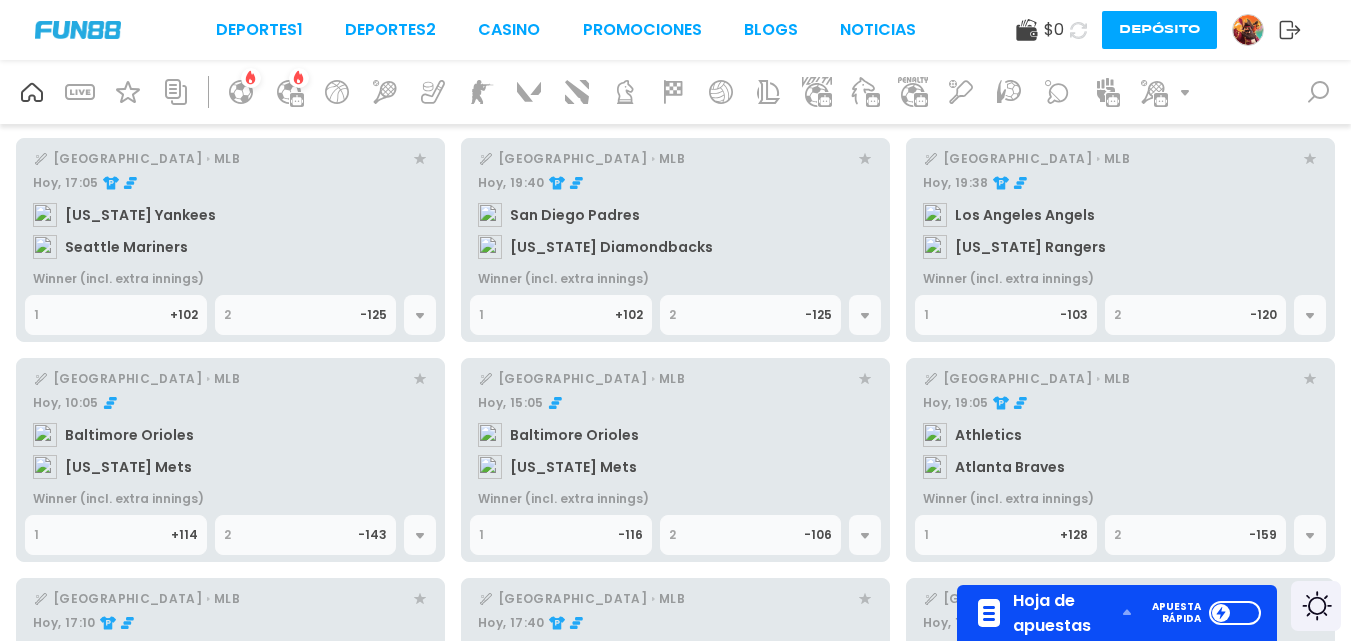 scroll, scrollTop: 175, scrollLeft: 0, axis: vertical 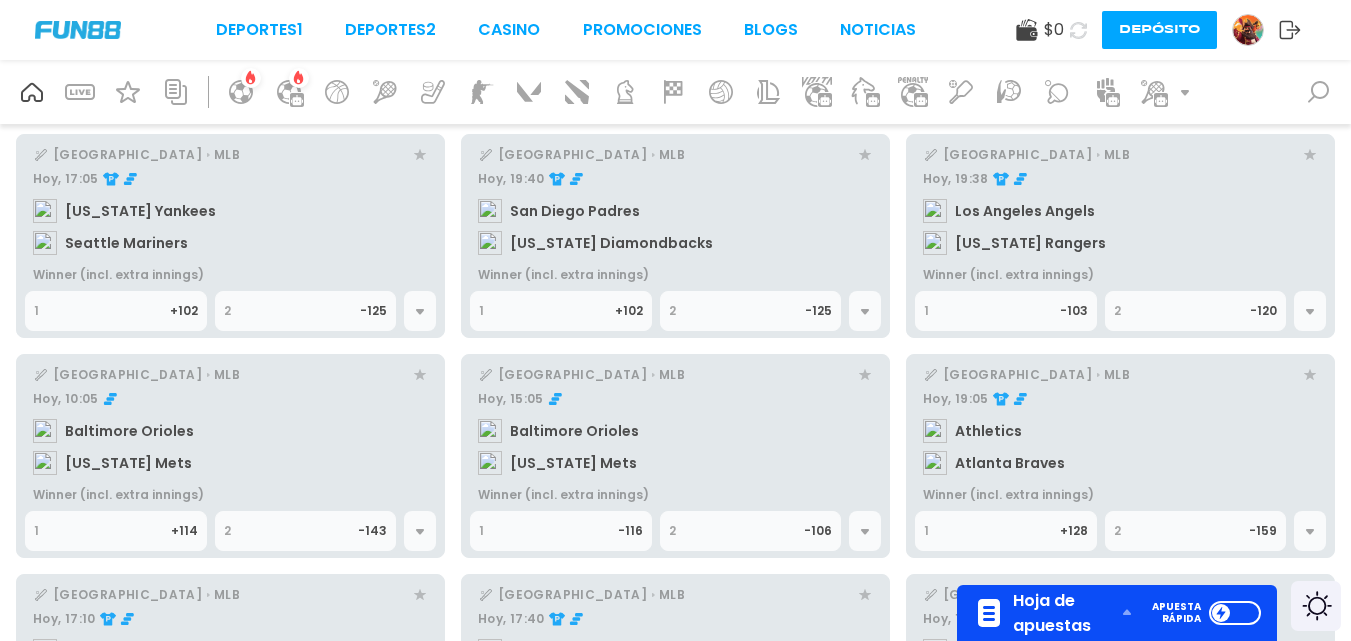 click on "Hoy, 10:05
Baltimore Orioles [US_STATE] Mets" at bounding box center (230, 435) 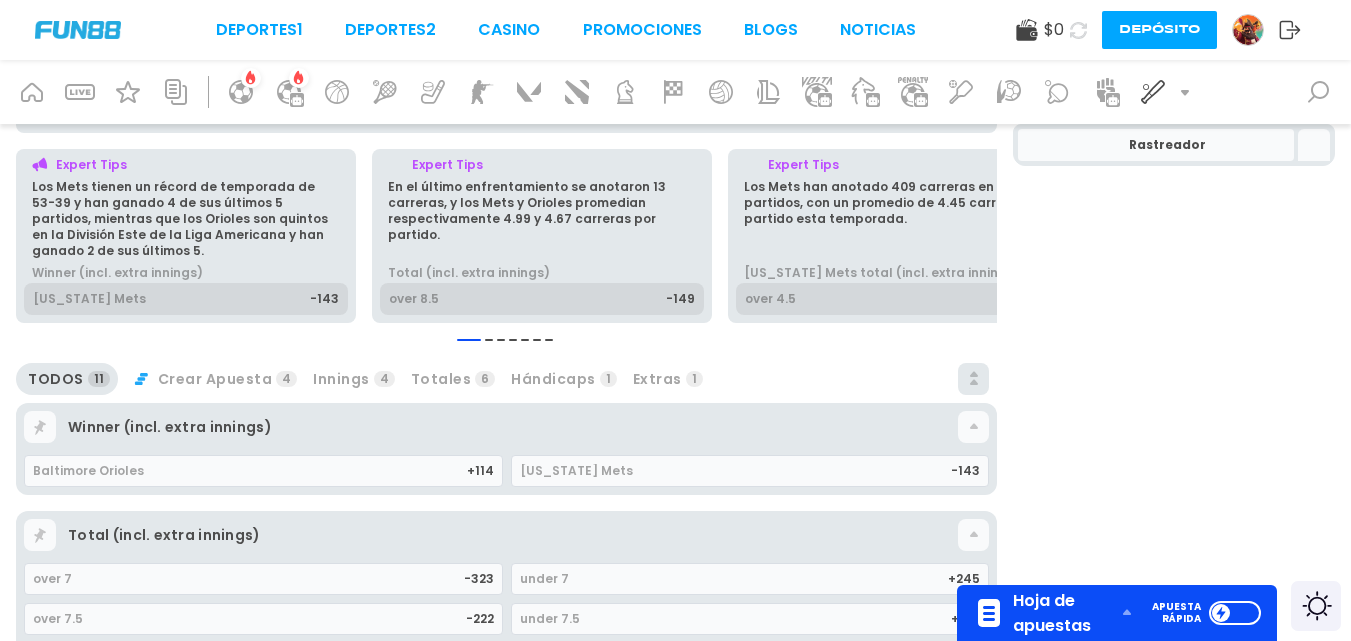 scroll, scrollTop: 314, scrollLeft: 0, axis: vertical 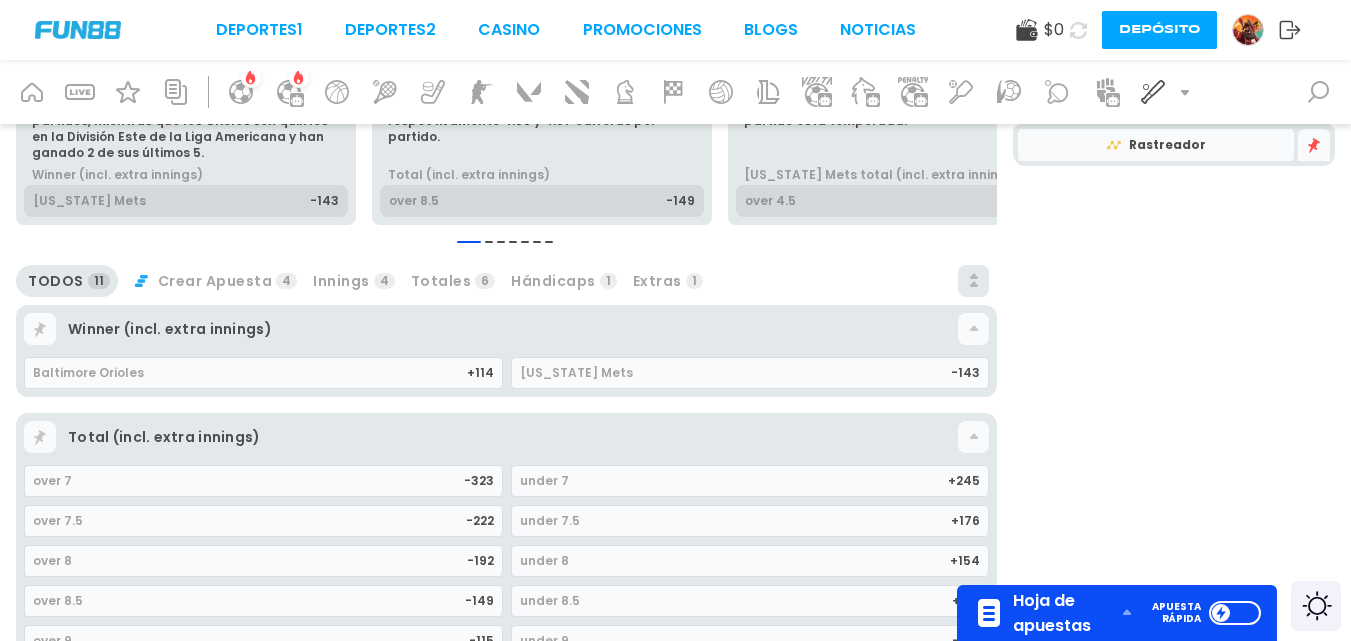 click on "Winner (incl. extra innings)" at bounding box center (491, 329) 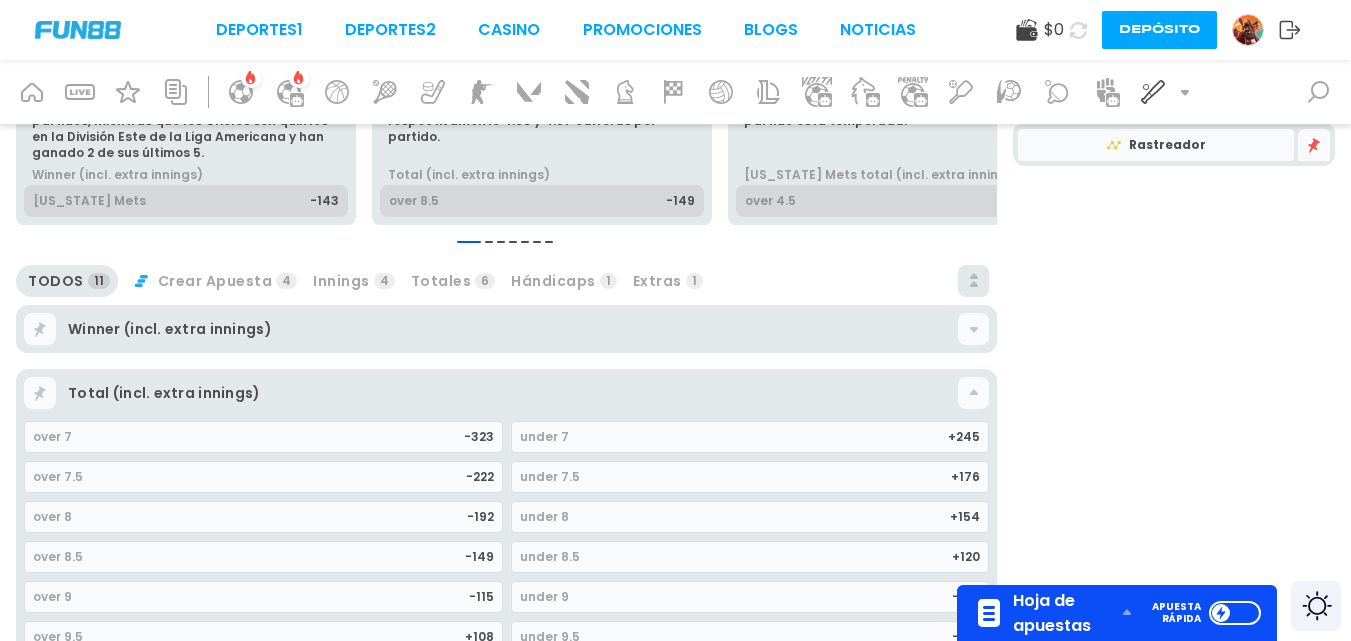 click on "Total (incl. extra innings)" at bounding box center [513, 393] 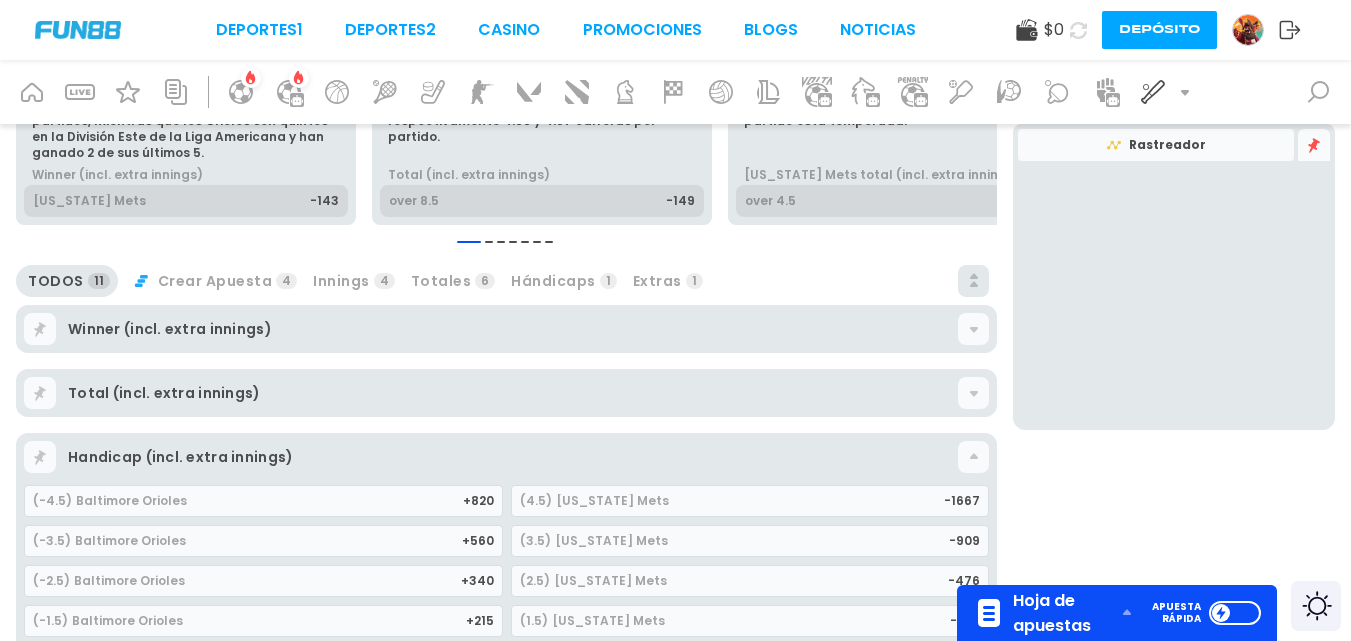 scroll, scrollTop: 387, scrollLeft: 0, axis: vertical 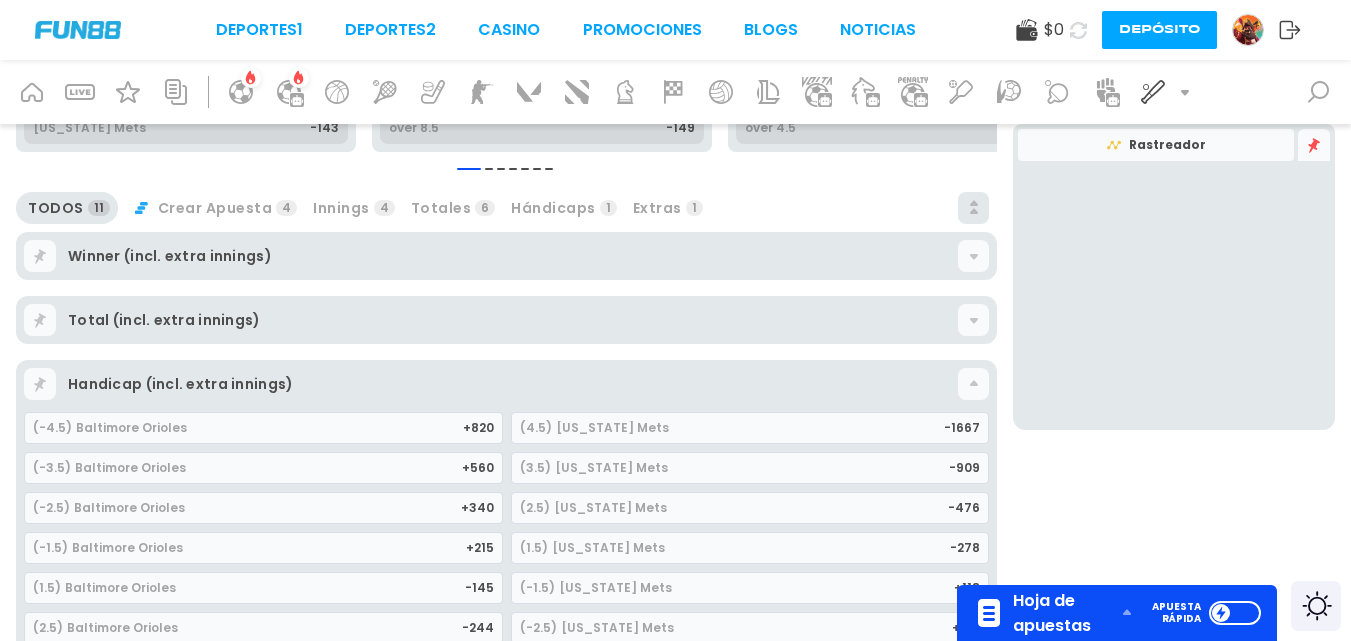click on "Handicap (incl. extra innings)" at bounding box center [491, 384] 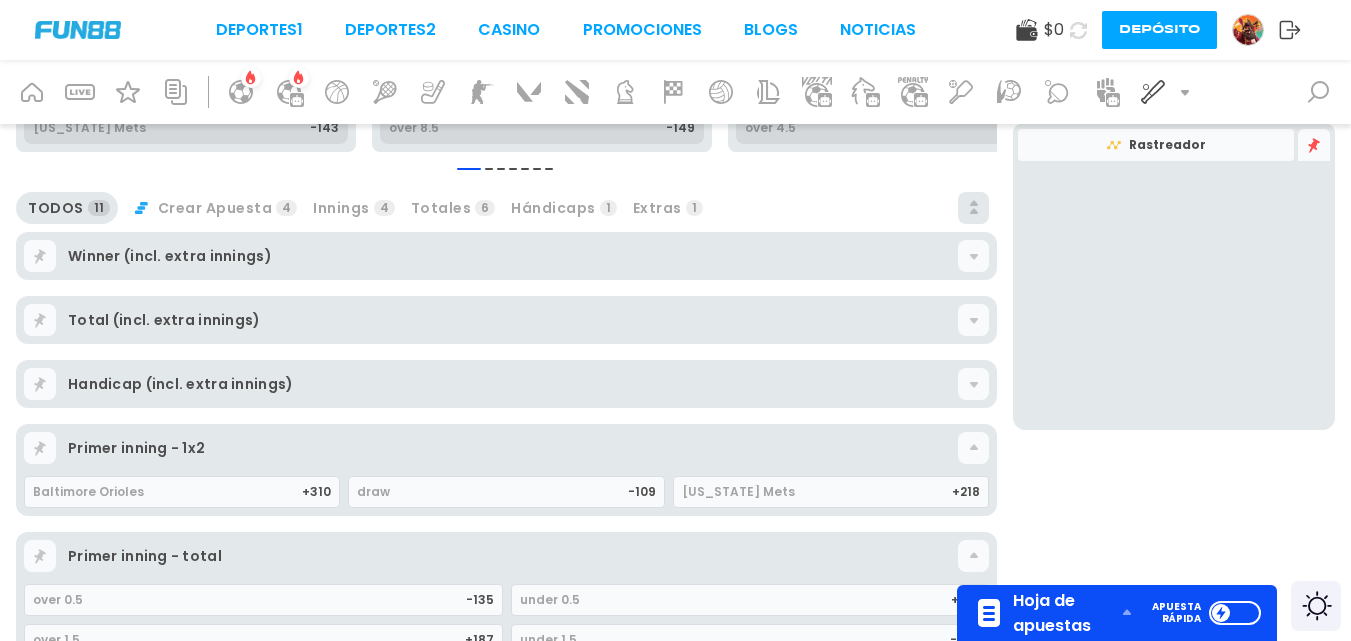 click on "Primer inning - 1x2" at bounding box center (491, 448) 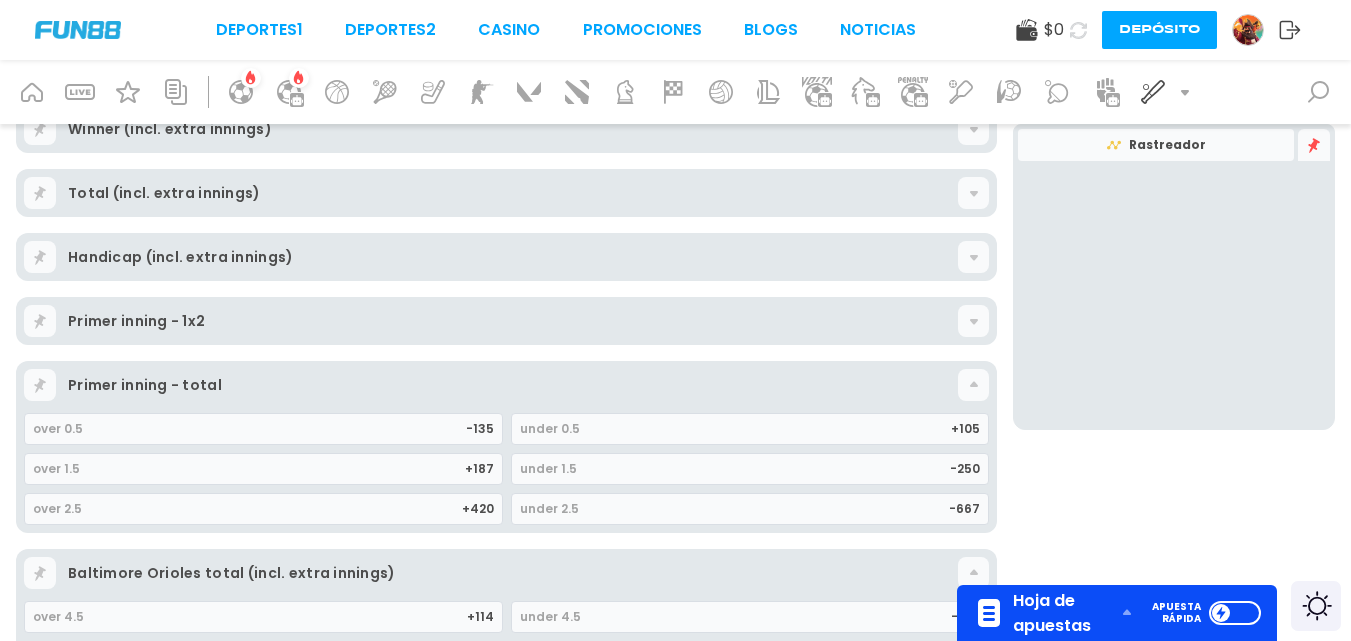 scroll, scrollTop: 532, scrollLeft: 0, axis: vertical 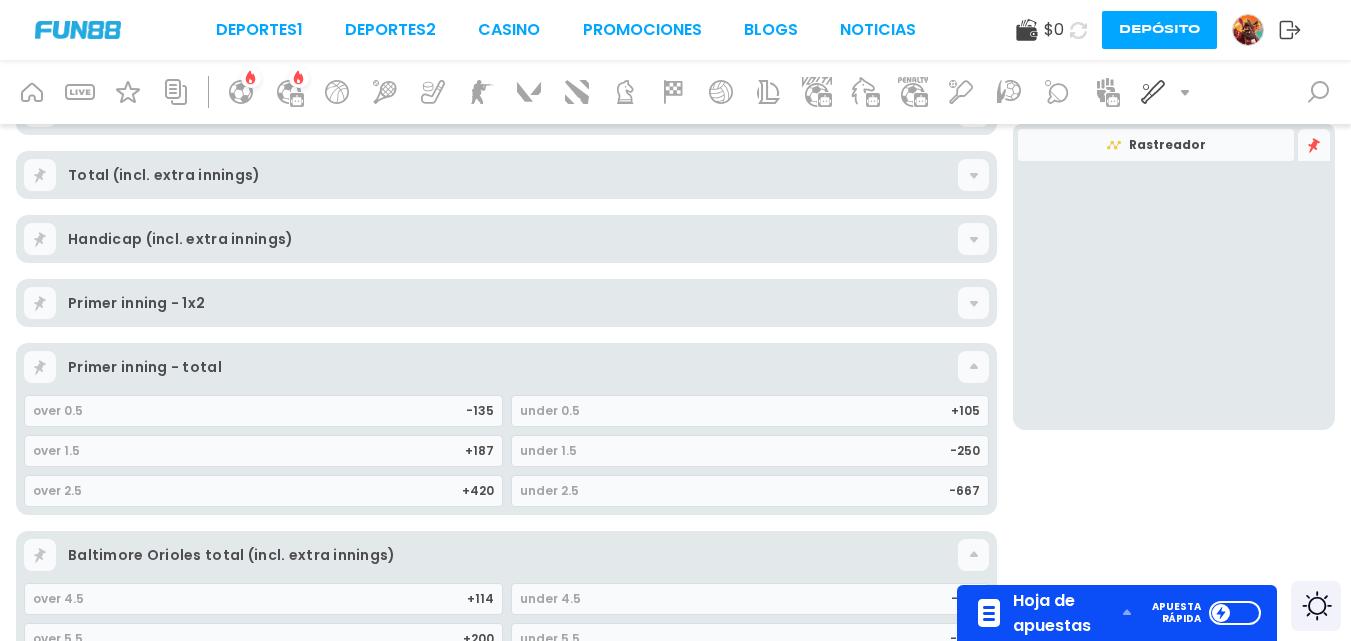 click on "Primer inning - total" at bounding box center [491, 367] 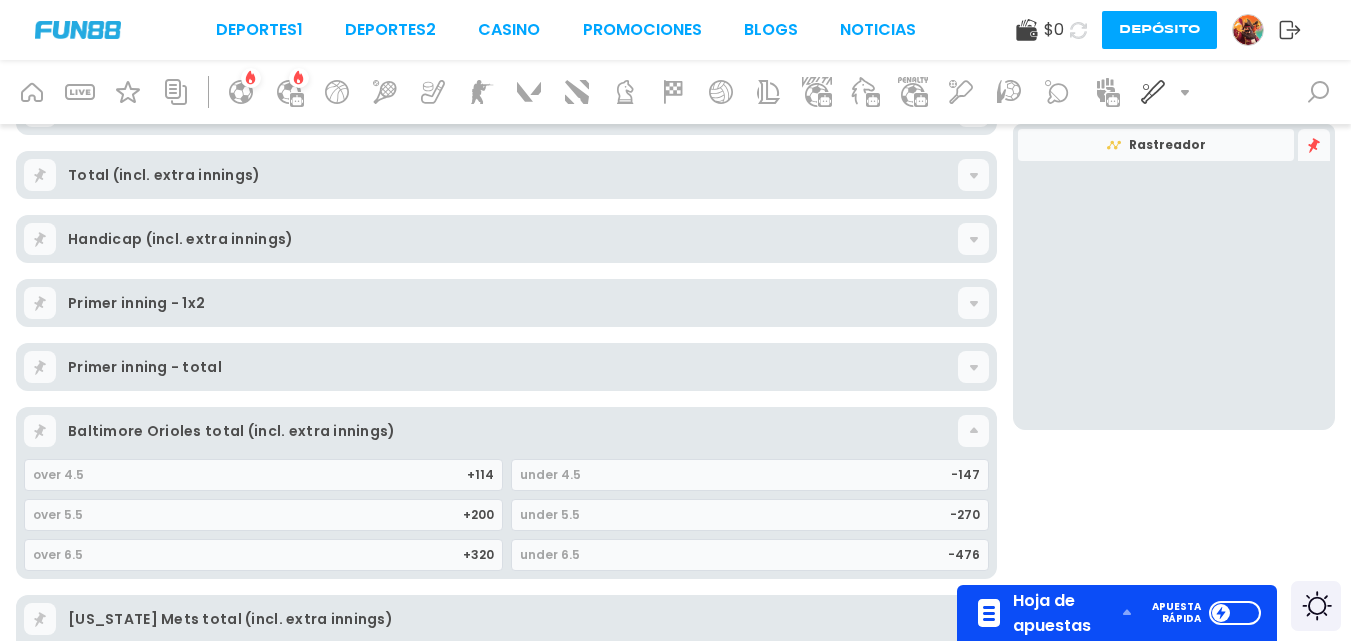 click on "Baltimore Orioles total (incl. extra innings)" at bounding box center [513, 431] 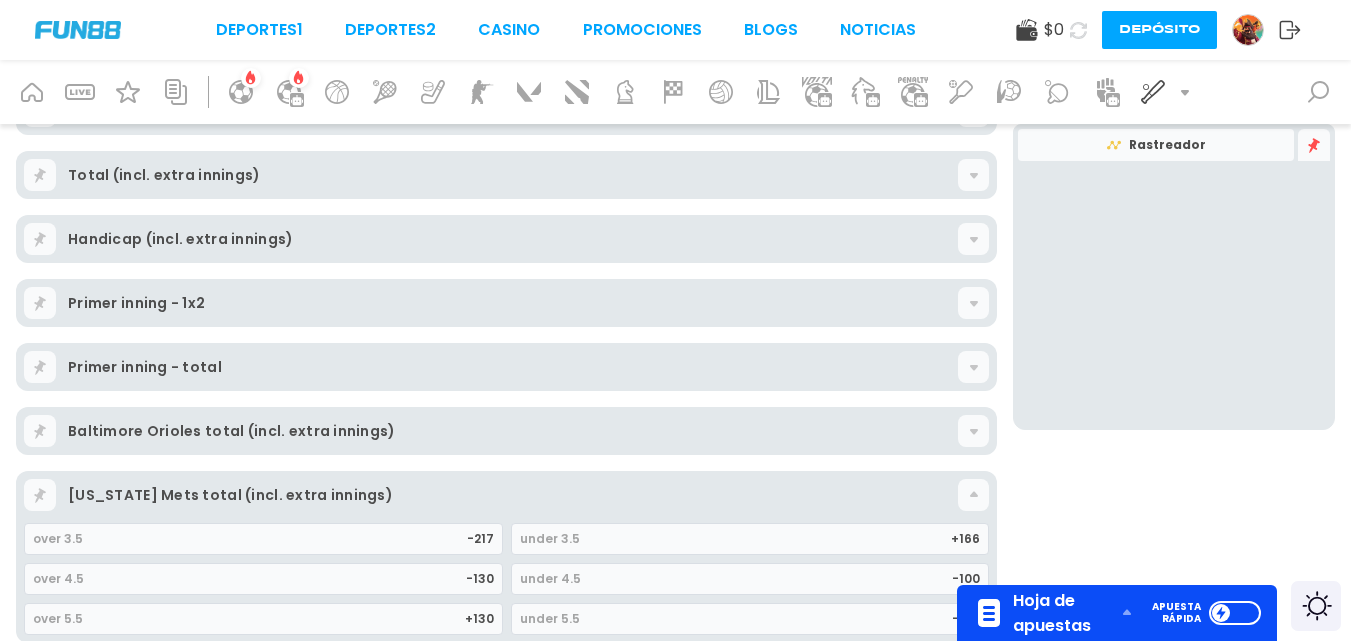 scroll, scrollTop: 776, scrollLeft: 0, axis: vertical 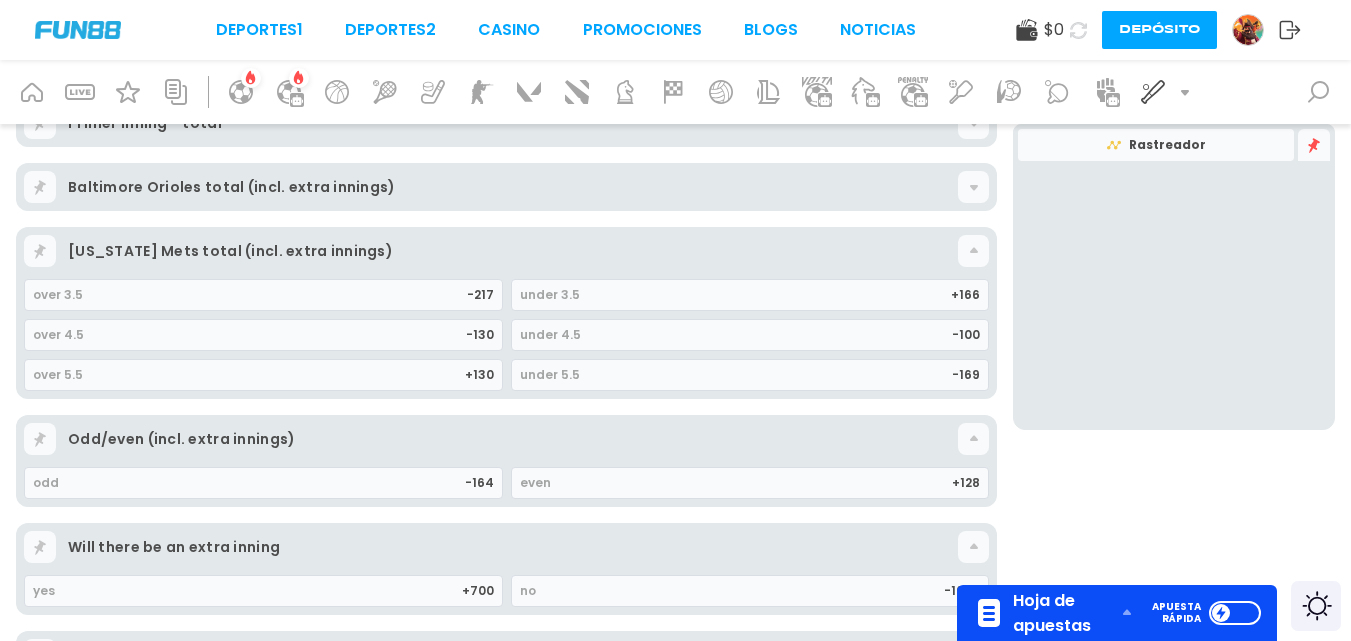 click on "[US_STATE] Mets total (incl. extra innings)" at bounding box center [513, 251] 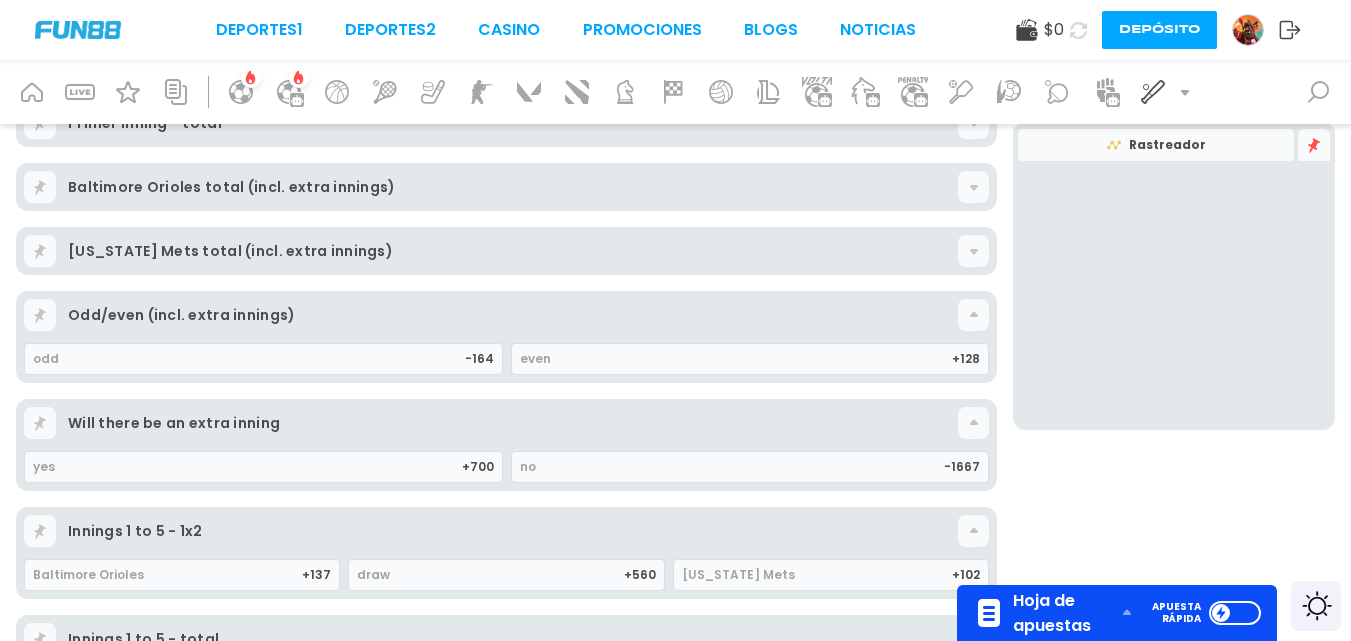 click on "Odd/even (incl. extra innings)" at bounding box center (491, 315) 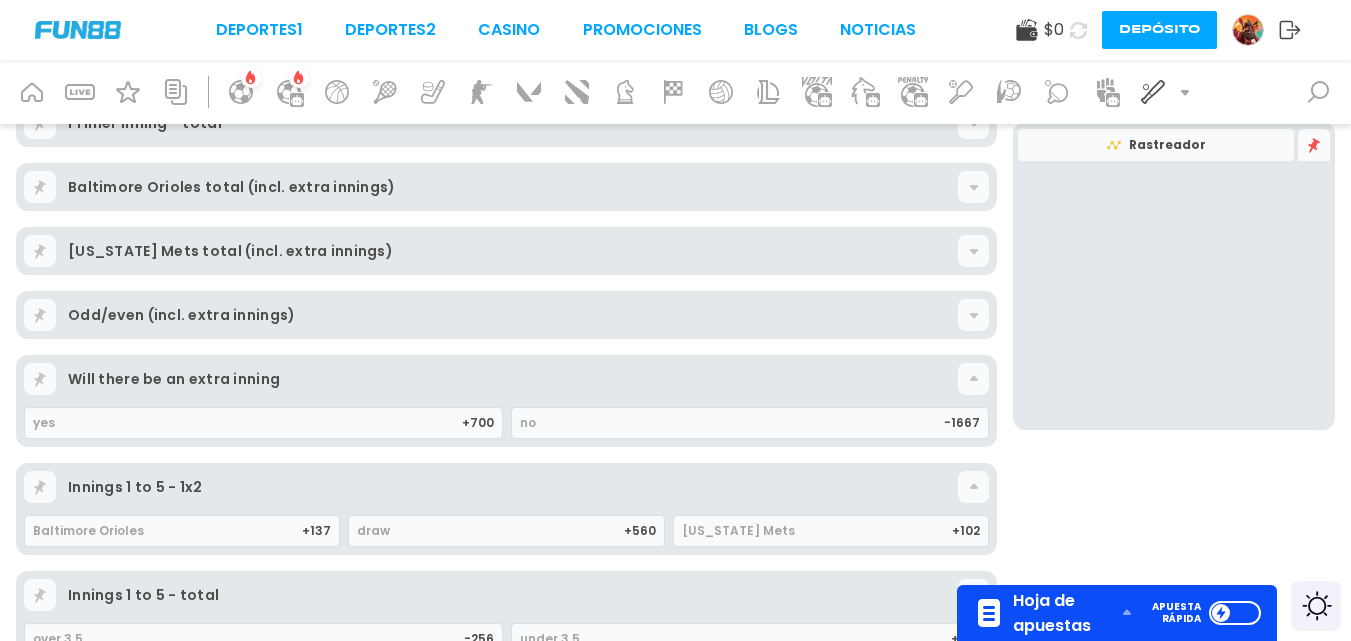 click on "Will there be an extra inning" at bounding box center [513, 379] 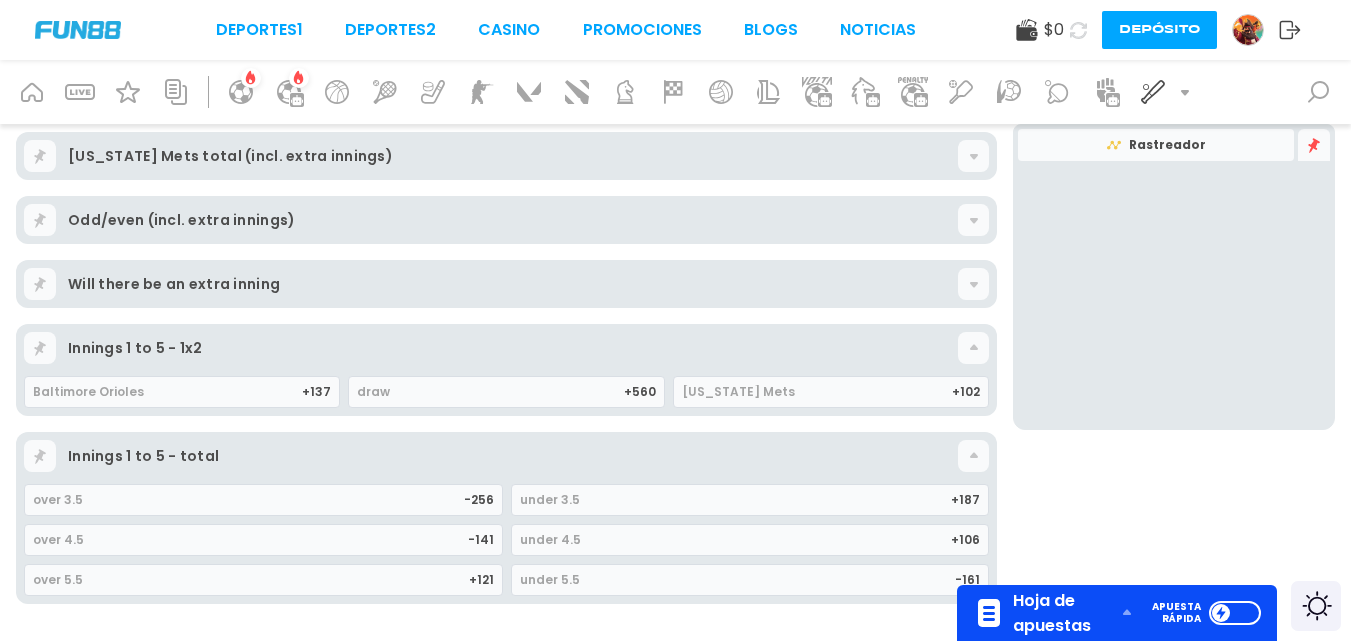 scroll, scrollTop: 943, scrollLeft: 0, axis: vertical 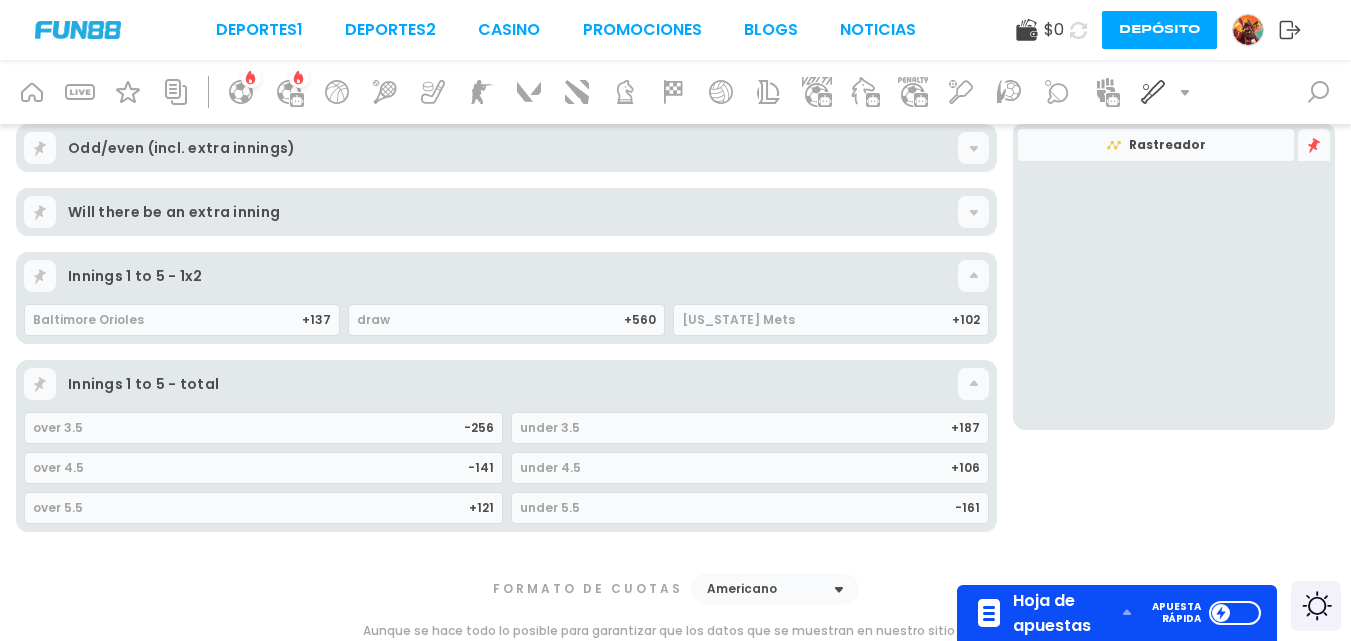 click on "Innings 1 to 5 - 1x2" at bounding box center [513, 276] 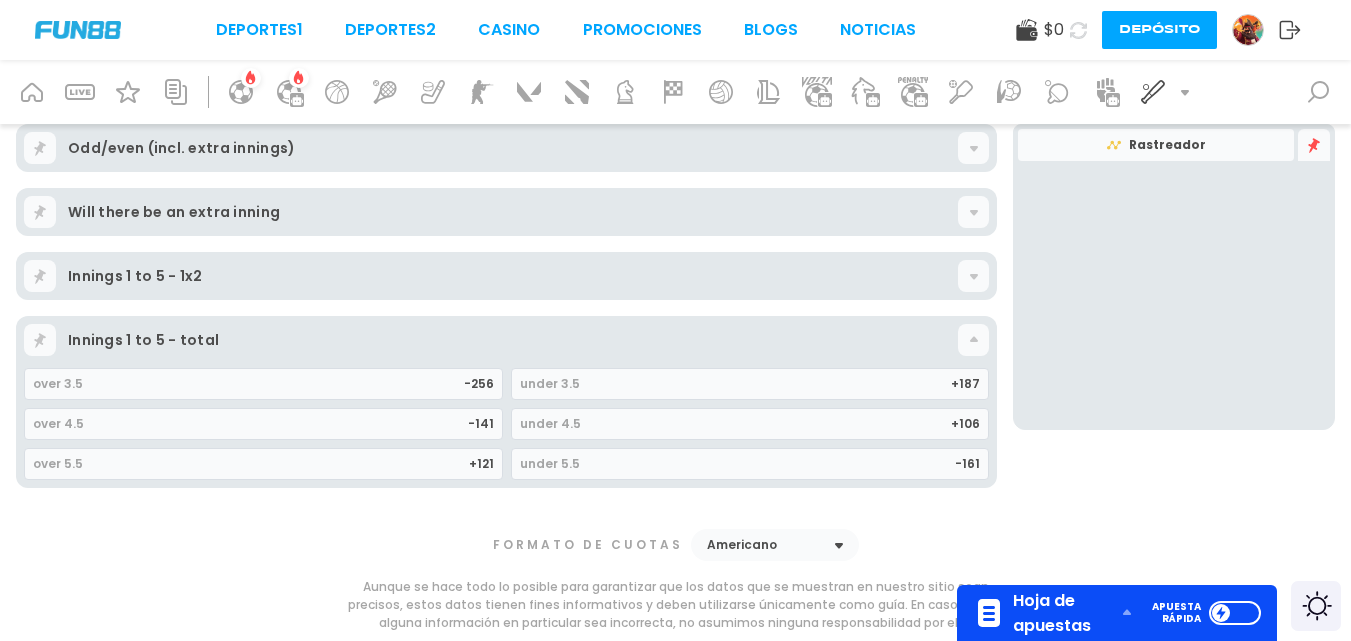 click on "Innings 1 to 5 - total" at bounding box center [513, 340] 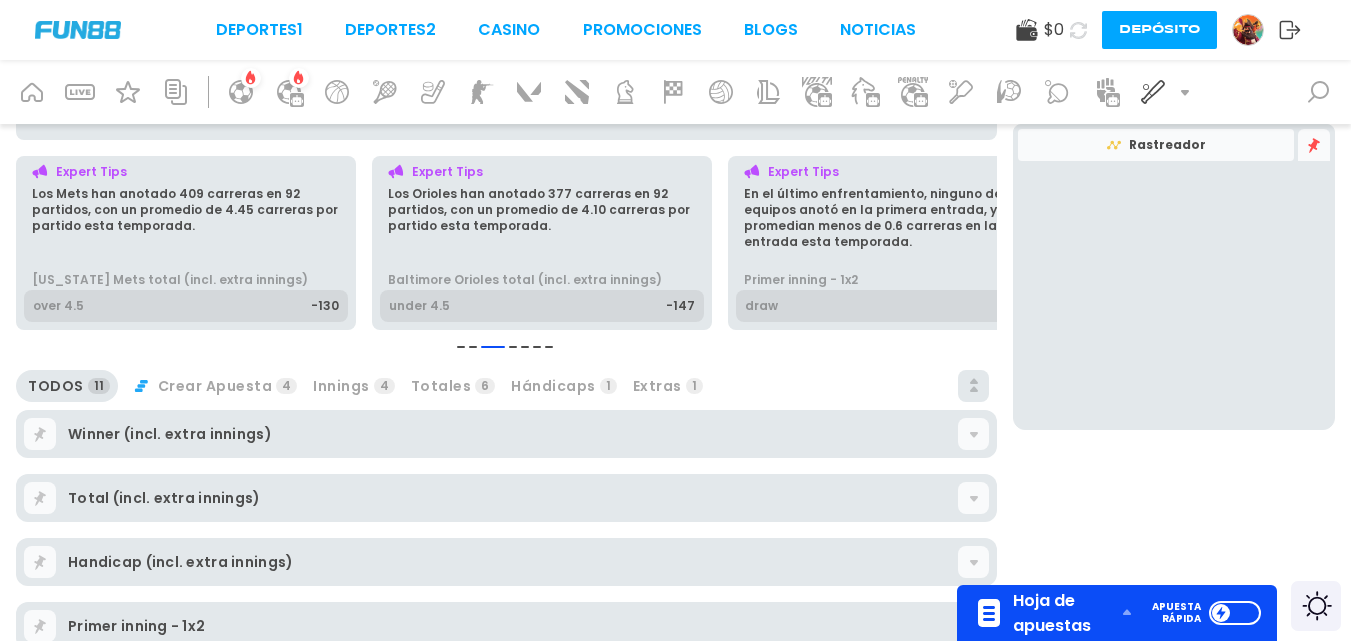 scroll, scrollTop: 208, scrollLeft: 0, axis: vertical 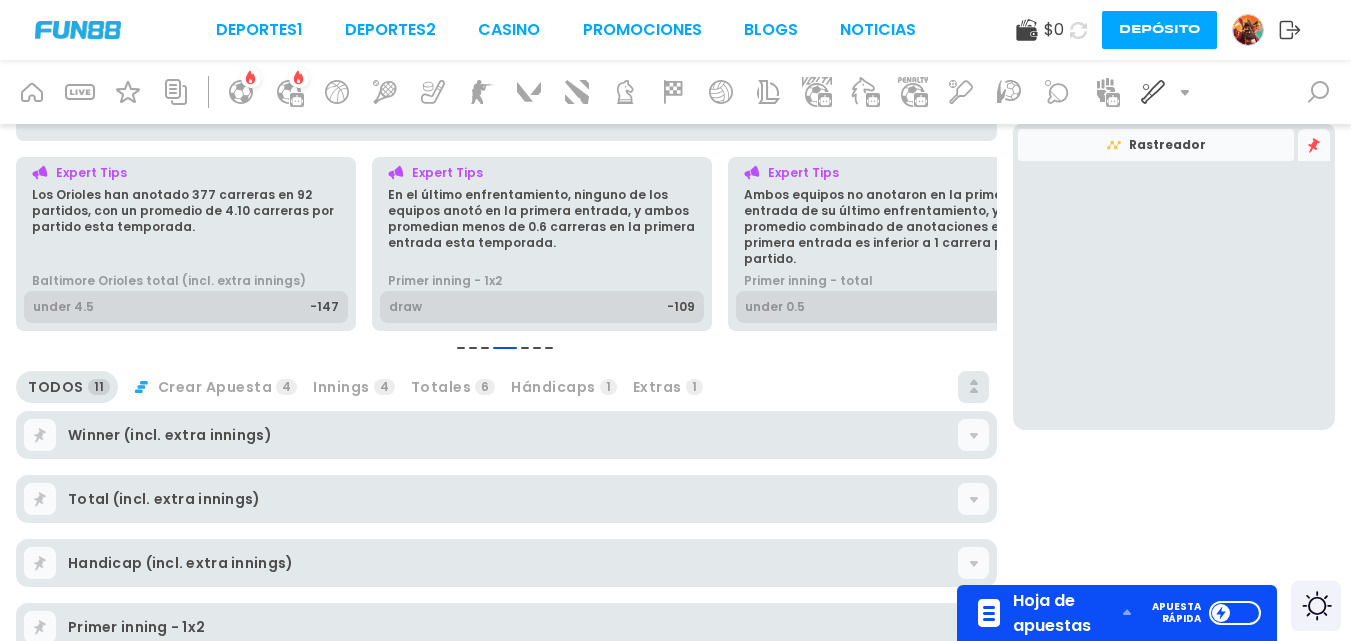 click on "Totales" at bounding box center (441, 387) 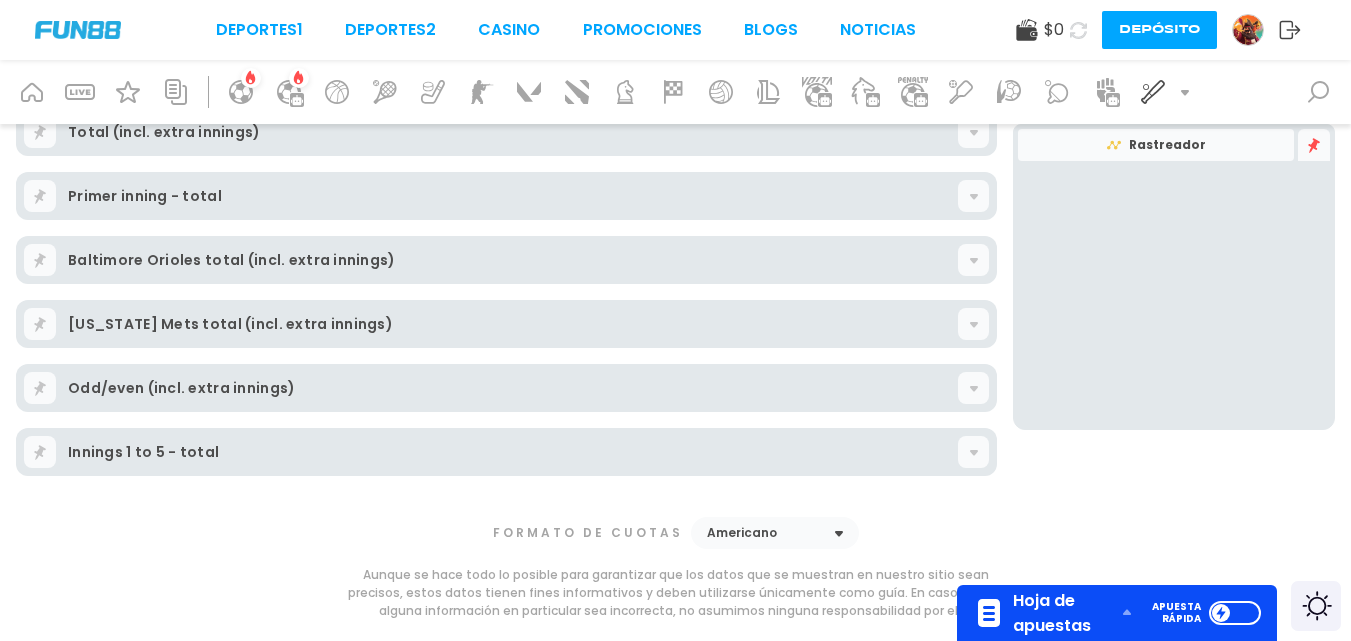 scroll, scrollTop: 0, scrollLeft: 0, axis: both 